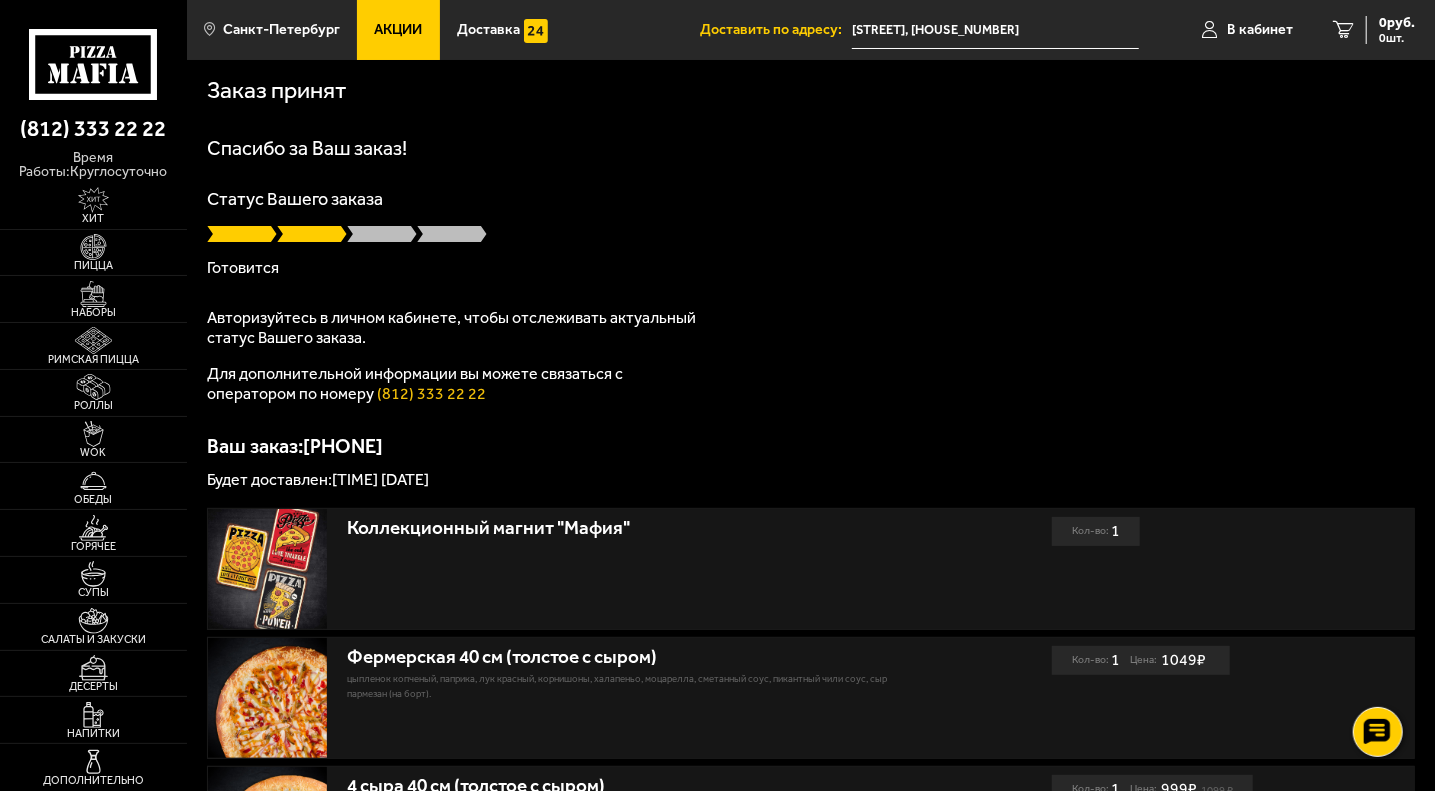 scroll, scrollTop: 0, scrollLeft: 0, axis: both 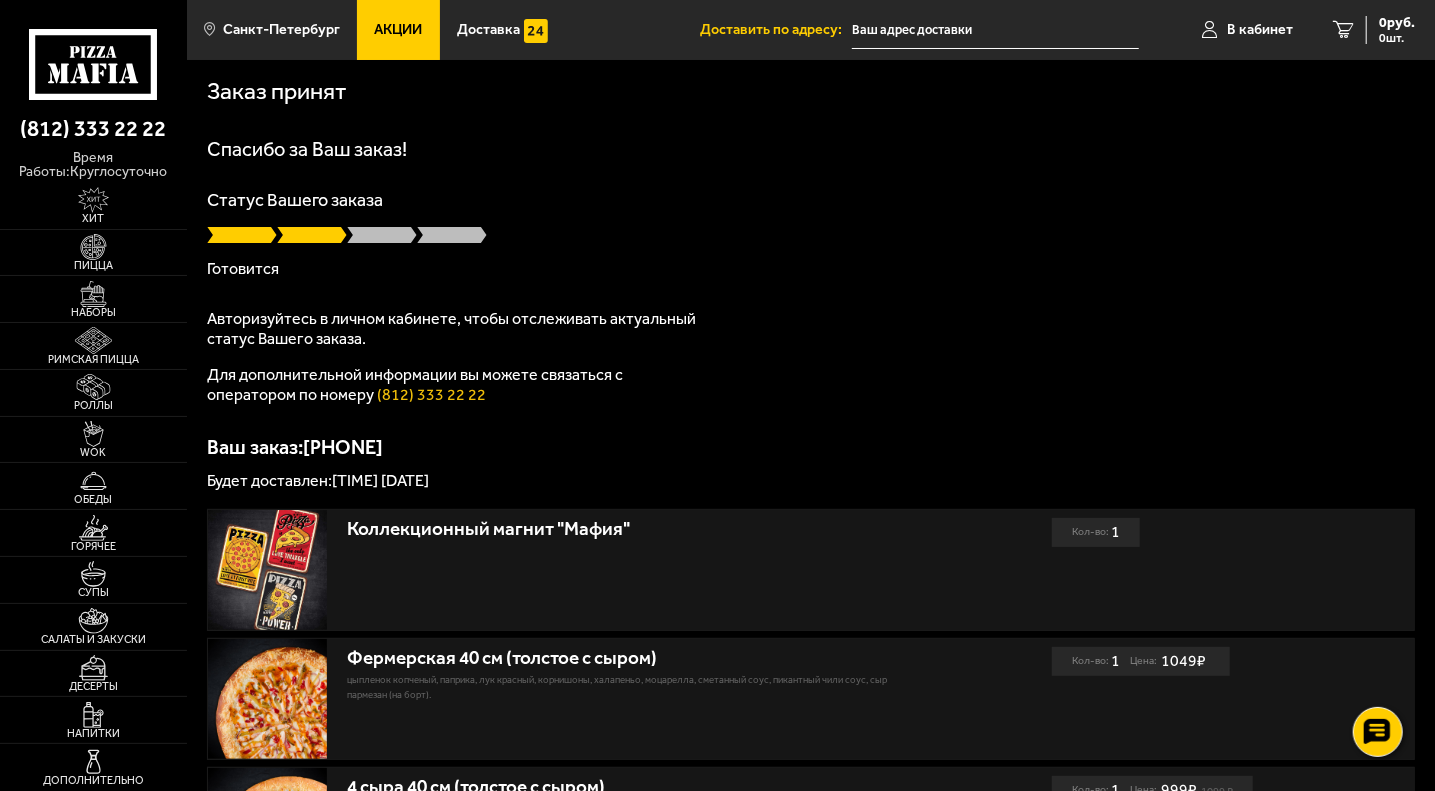 type on "[STREET], [NUMBER]" 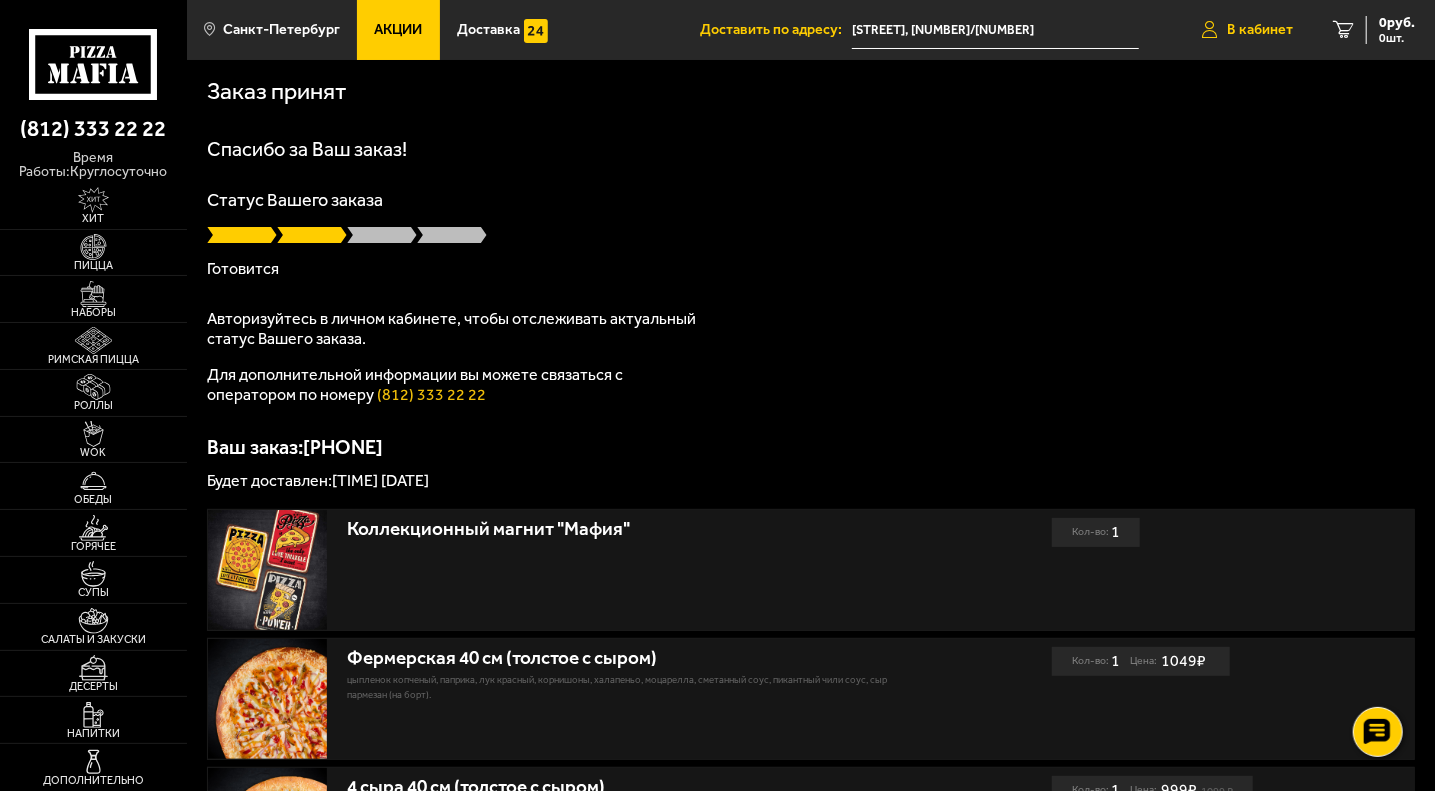 click on "В кабинет" at bounding box center [1260, 30] 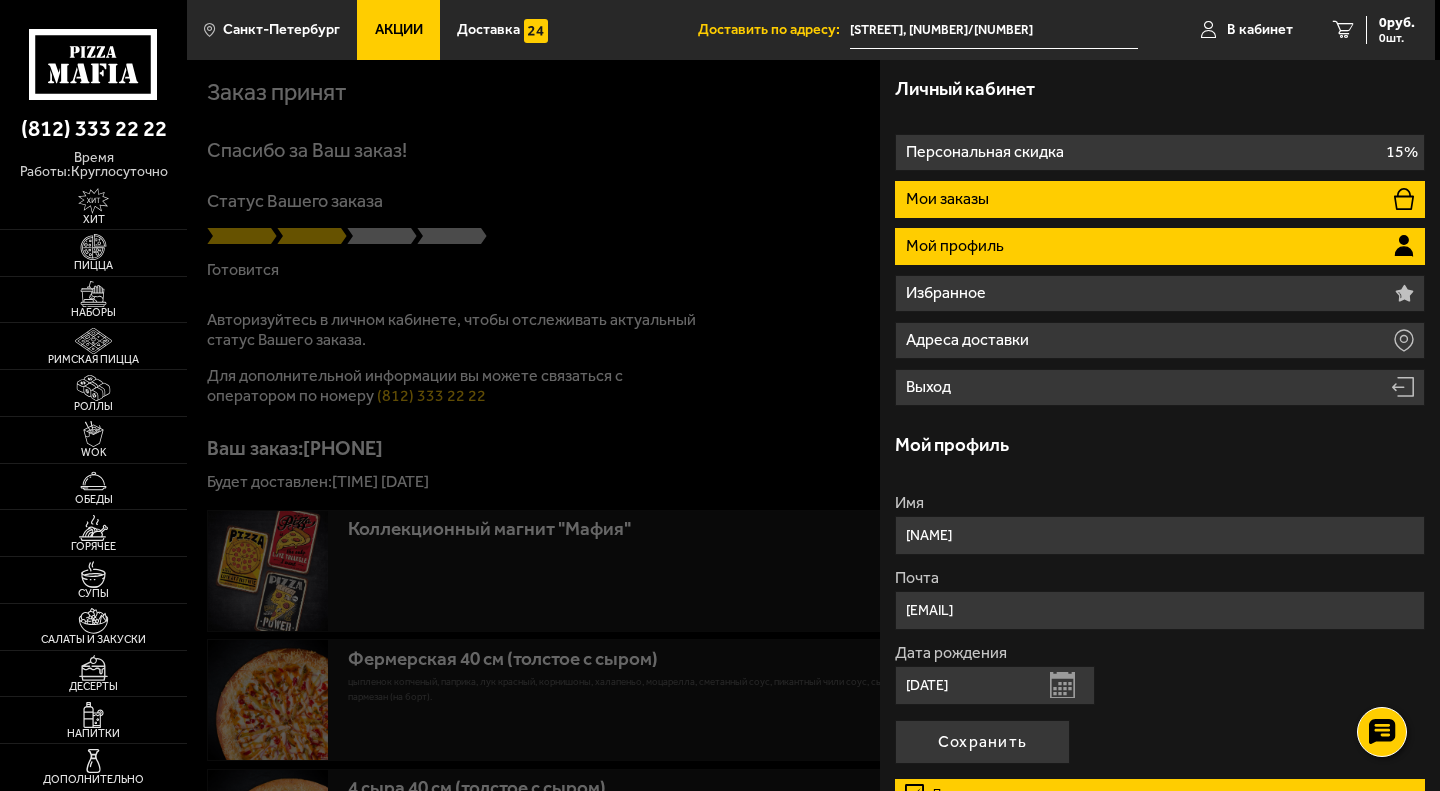 click on "Мои заказы" at bounding box center [1160, 199] 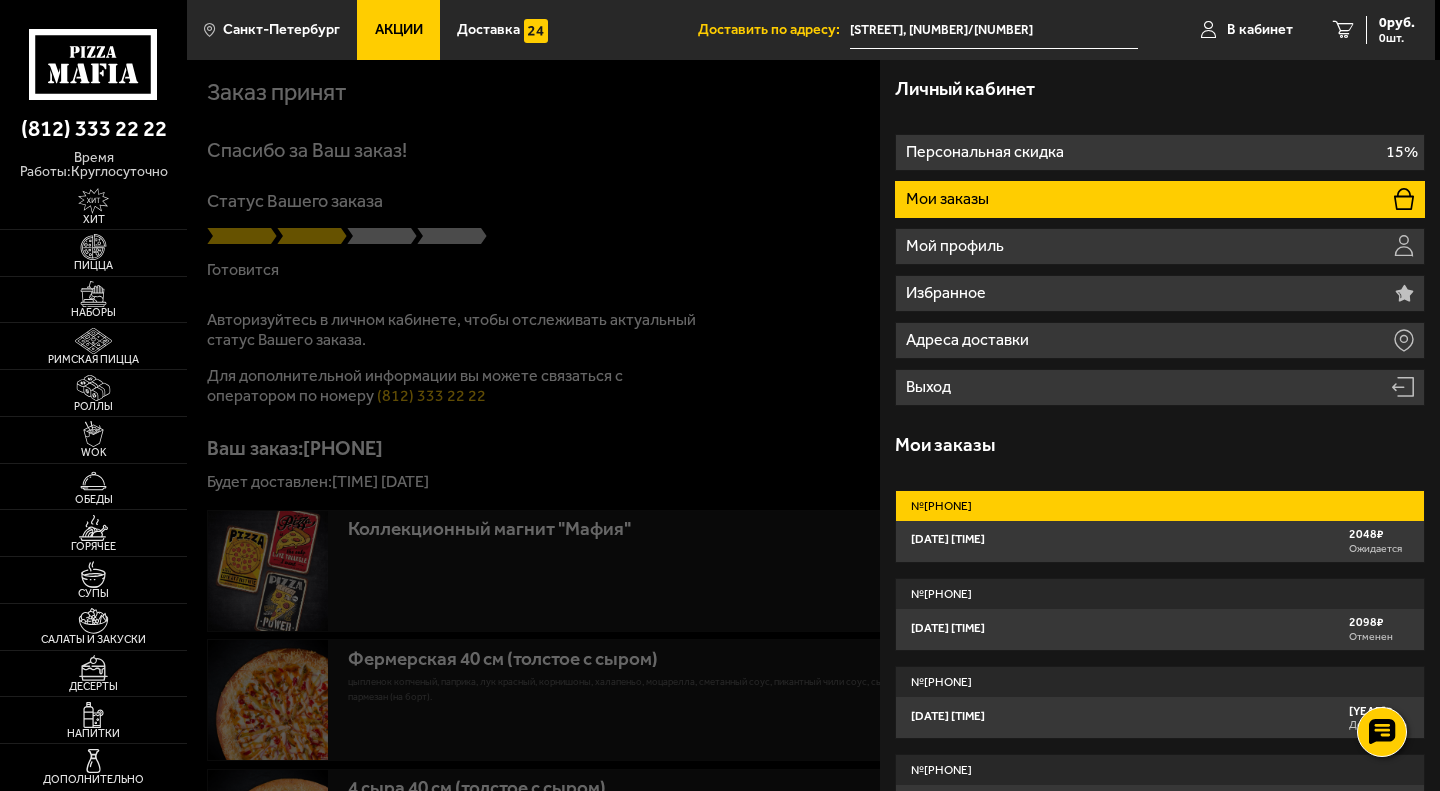 click on "3 августа 2025 г. 18:12 2048  ₽ Ожидается" at bounding box center [1160, 541] 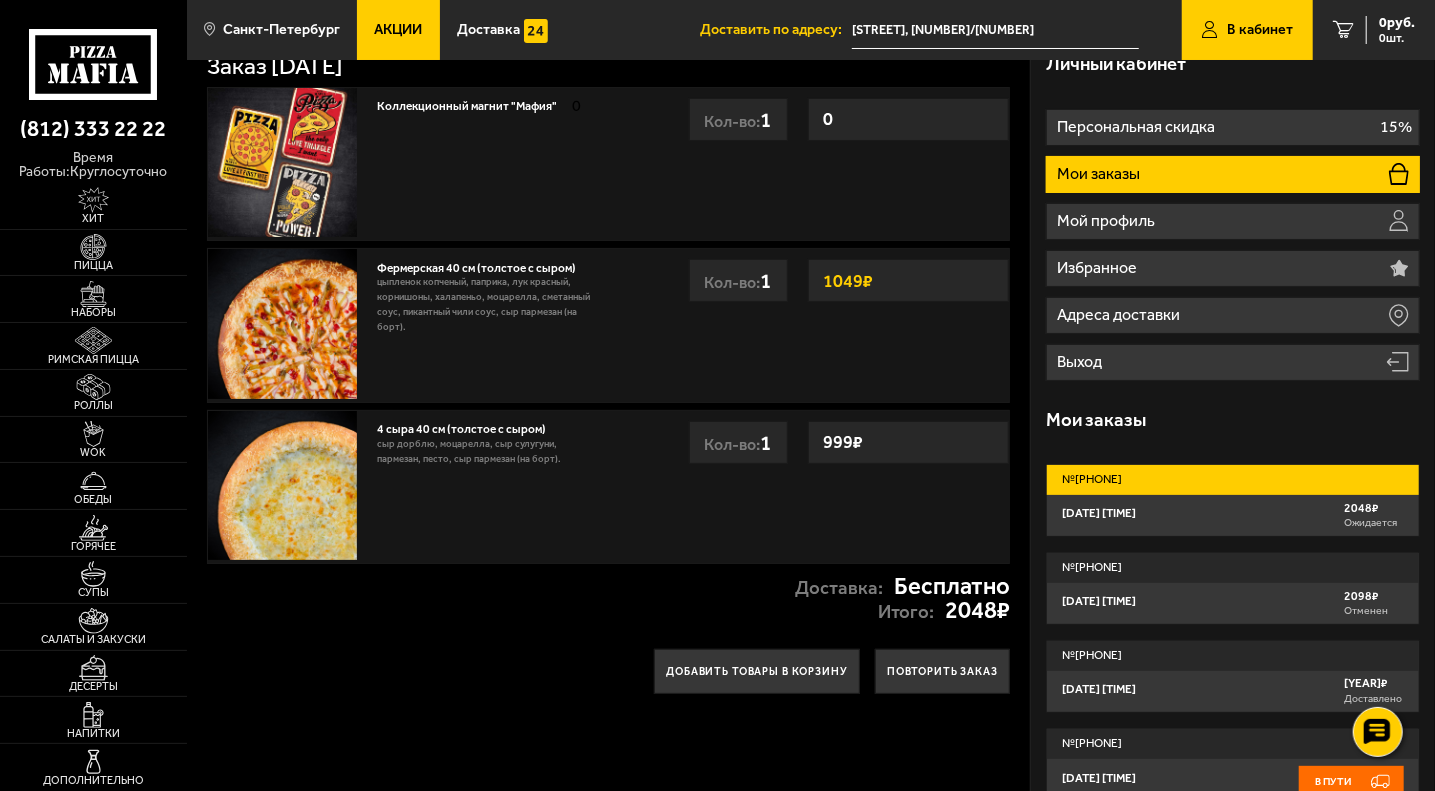 scroll, scrollTop: 0, scrollLeft: 0, axis: both 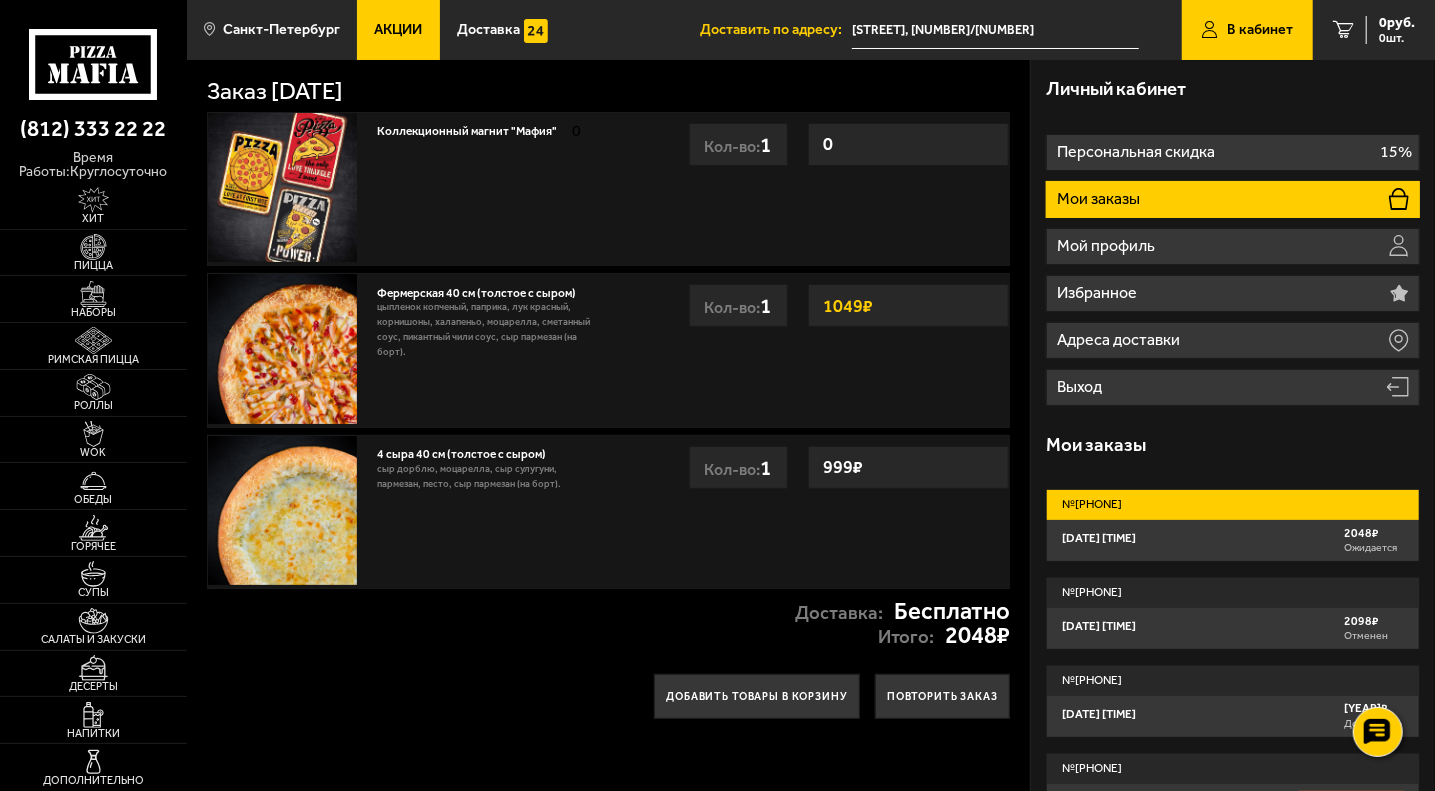 click 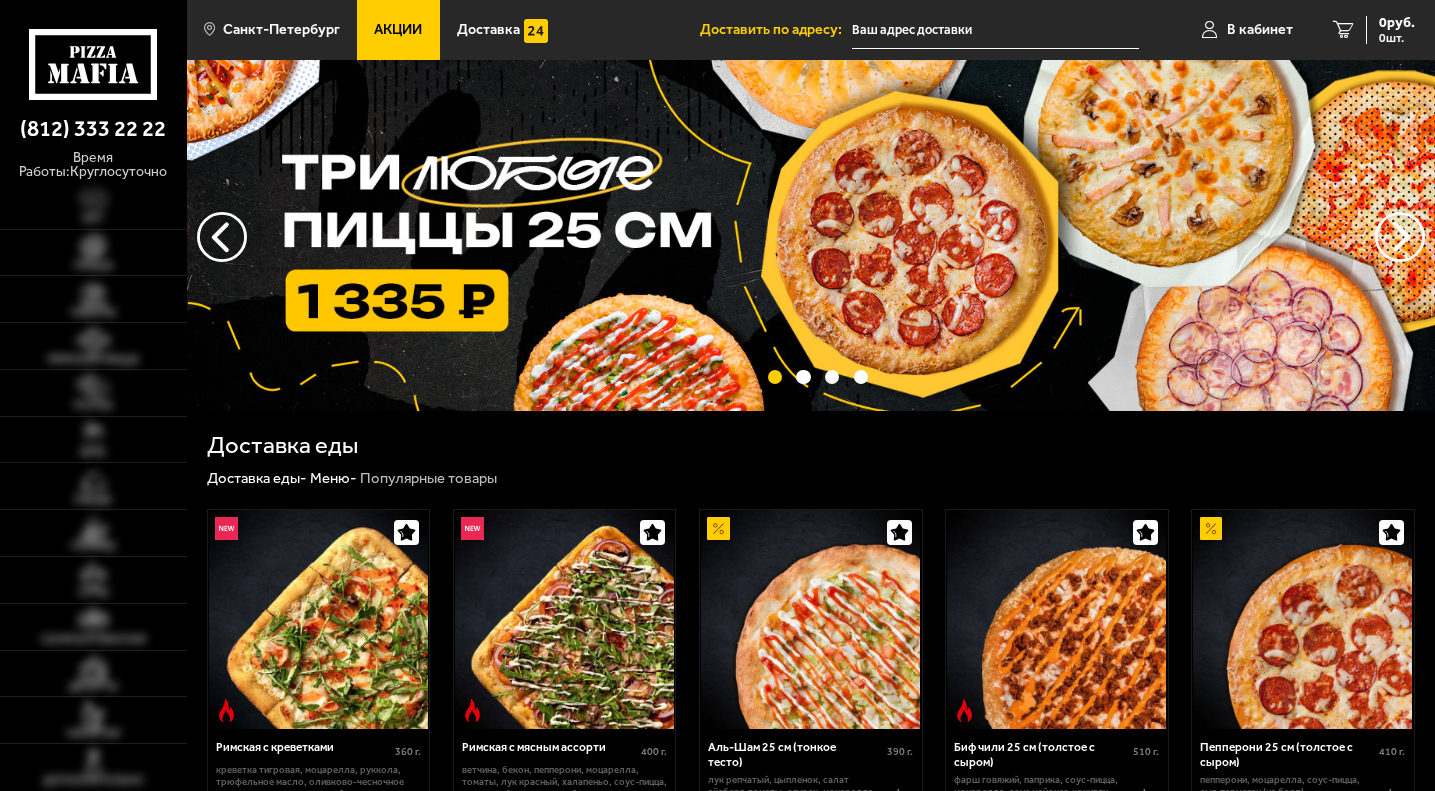 scroll, scrollTop: 0, scrollLeft: 0, axis: both 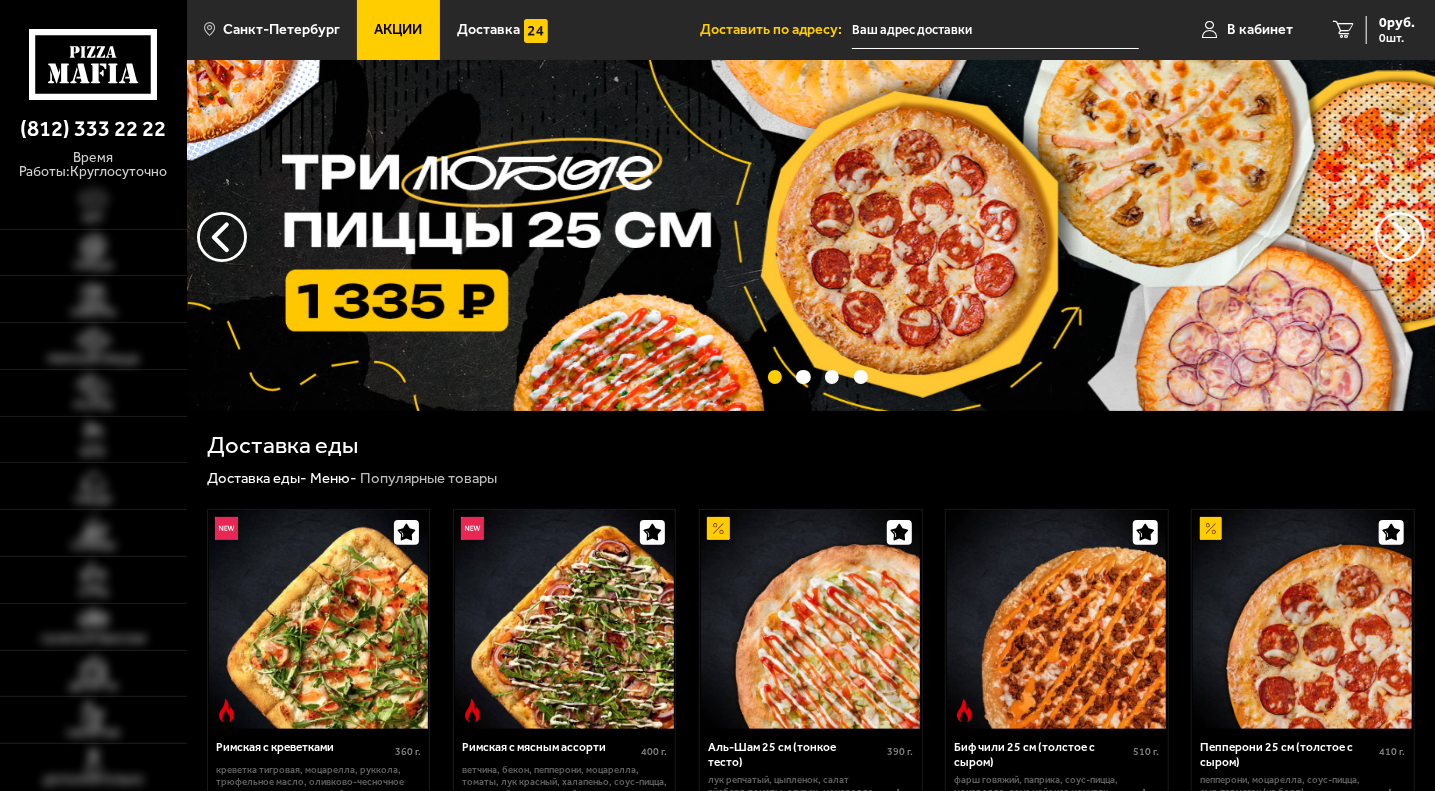 type on "[STREET], [NUMBER]" 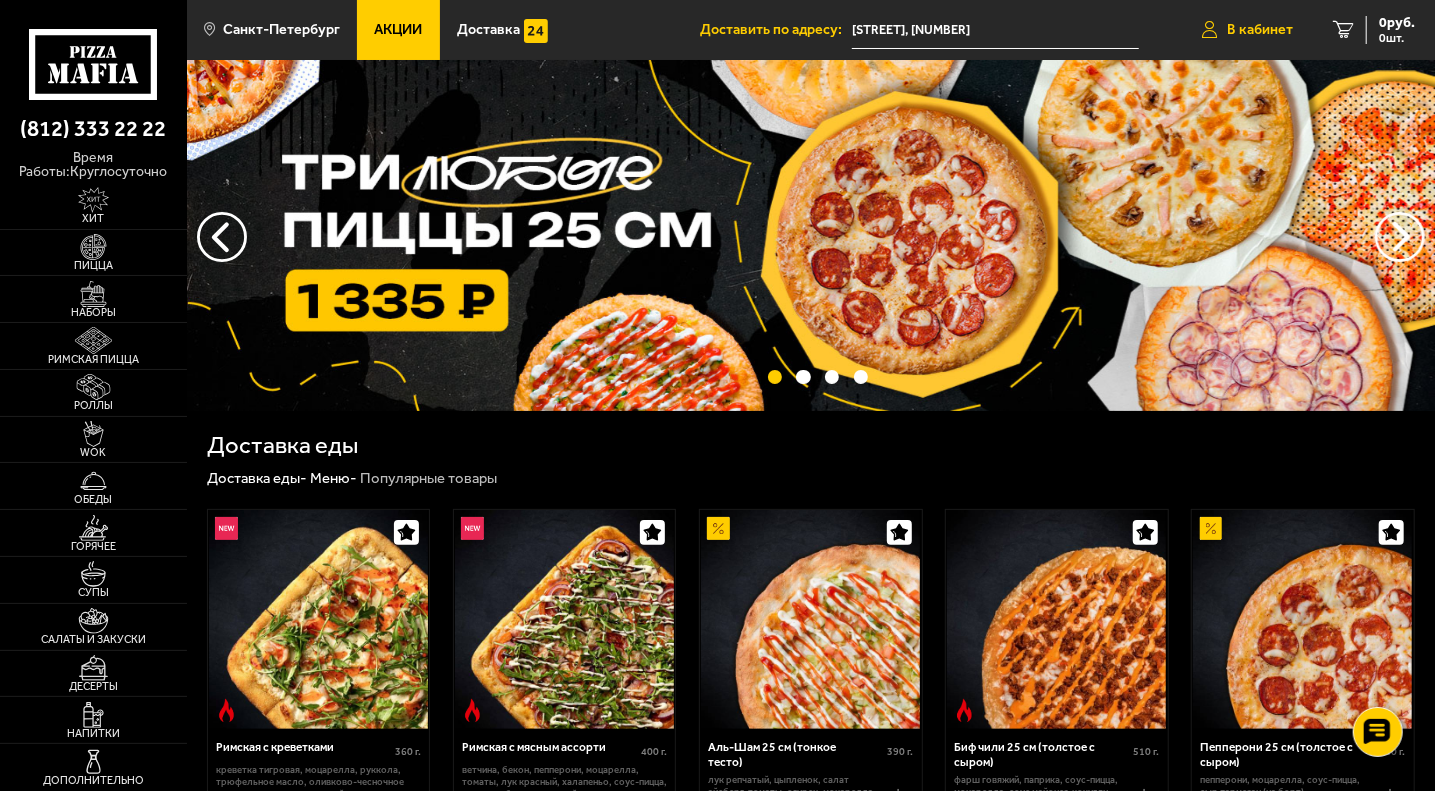 click on "В кабинет" at bounding box center (1260, 30) 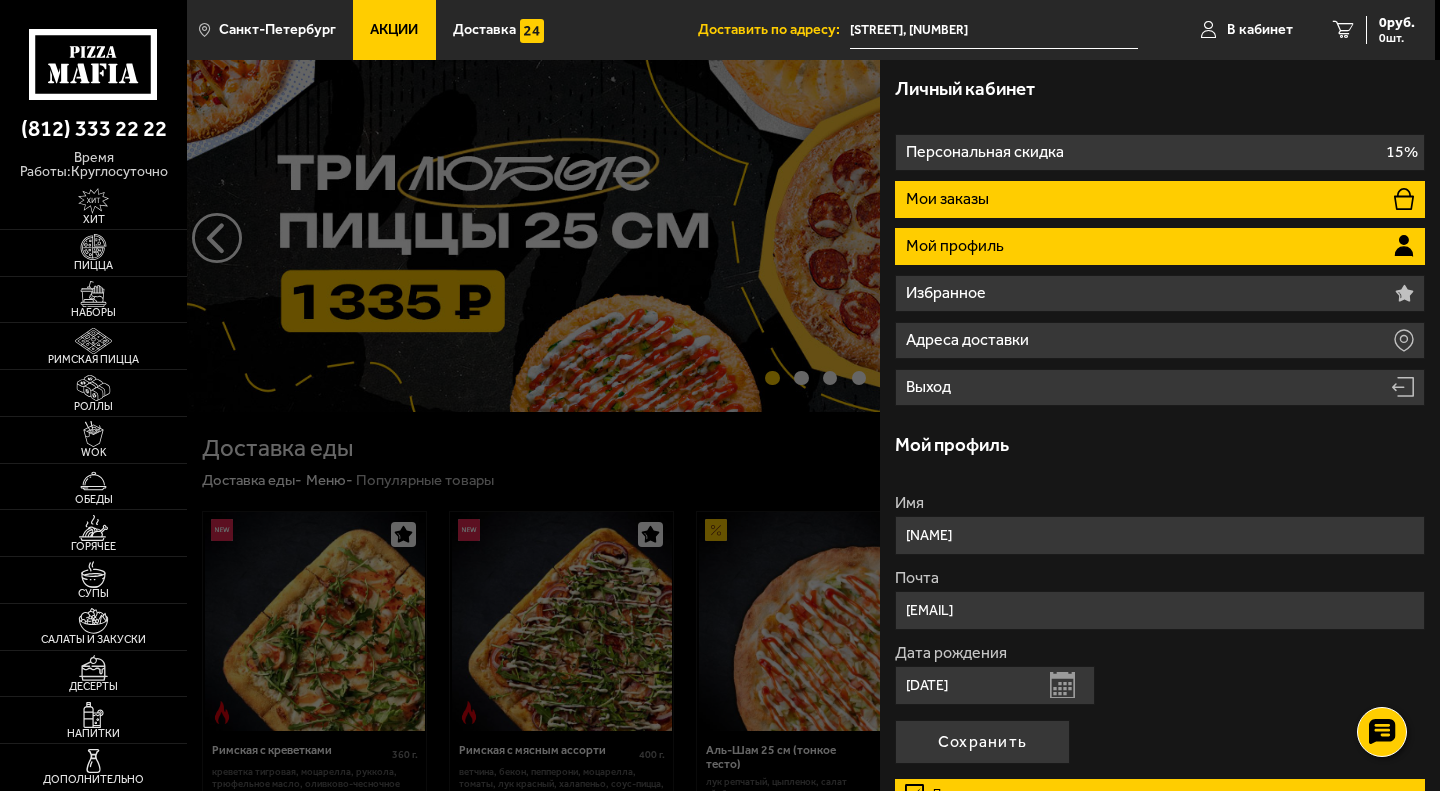 click on "Мои заказы" at bounding box center (1160, 199) 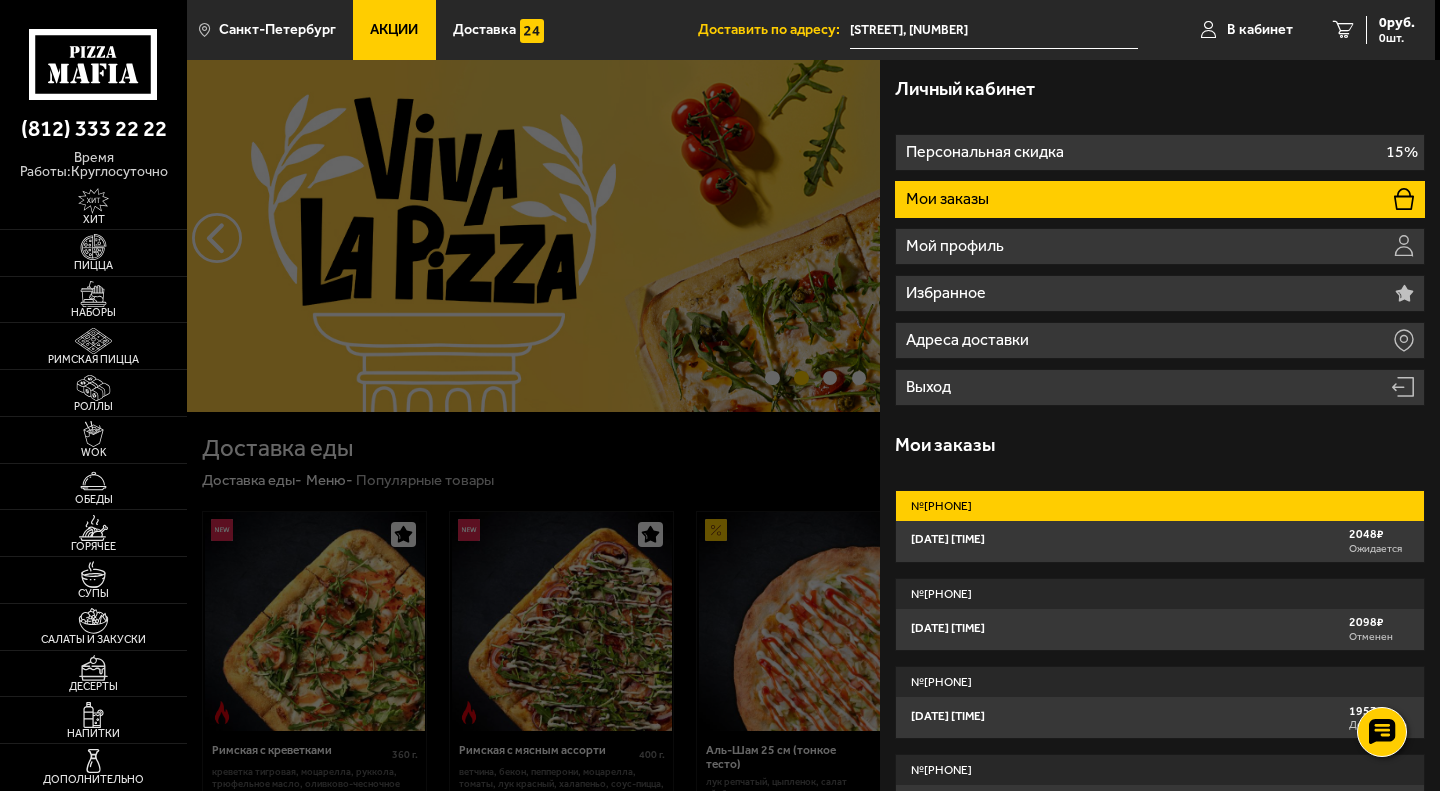 click on "[PHONE]" at bounding box center [1160, 506] 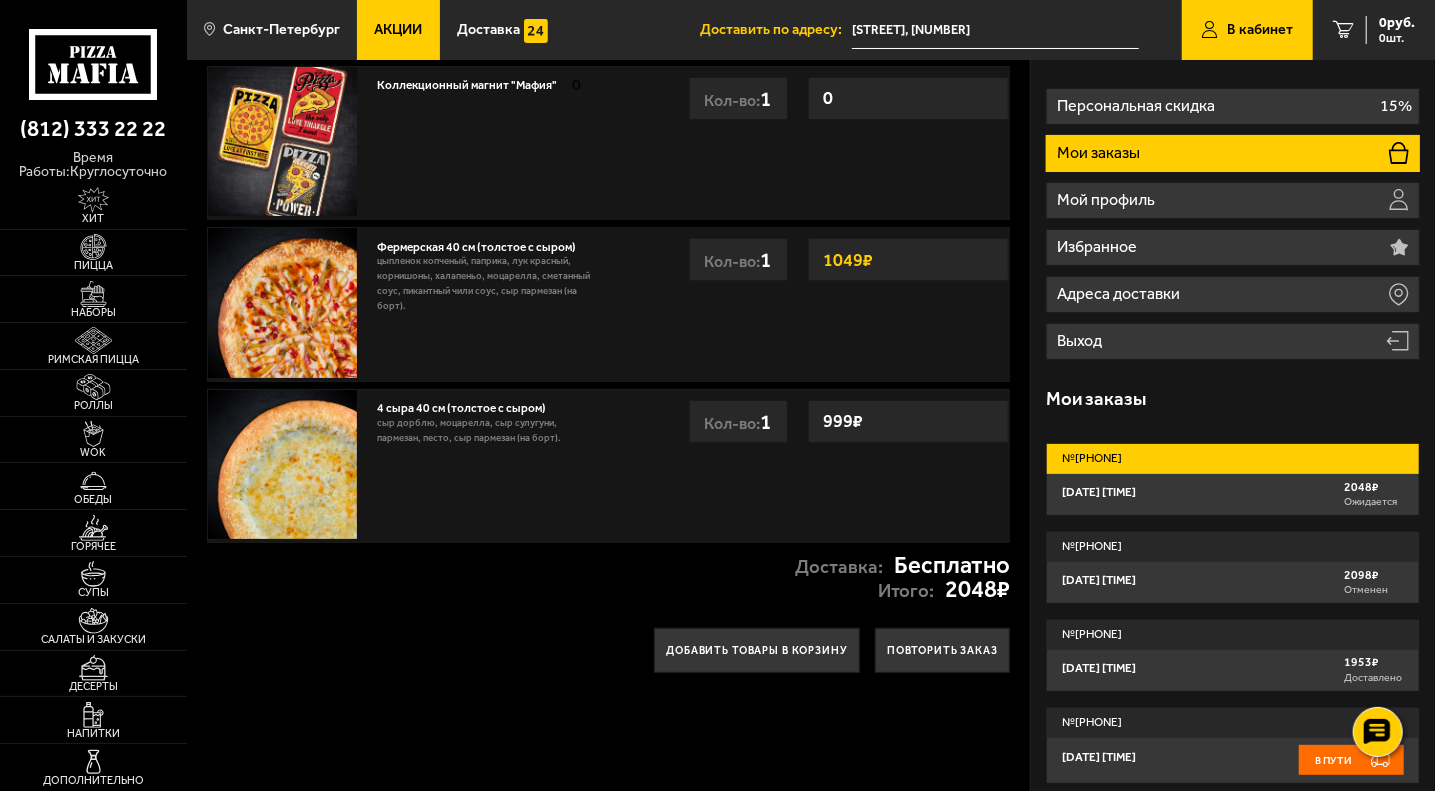 scroll, scrollTop: 0, scrollLeft: 0, axis: both 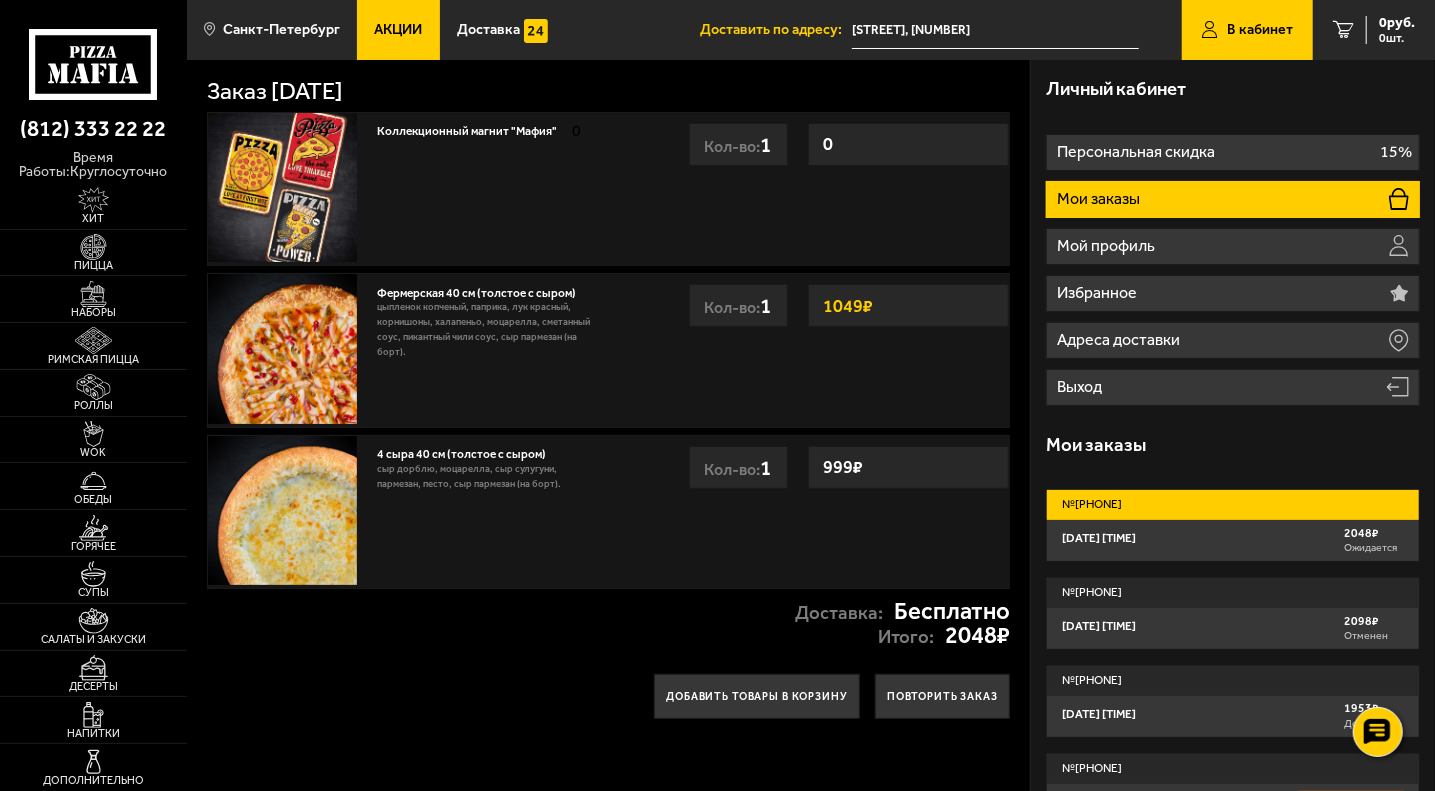 click 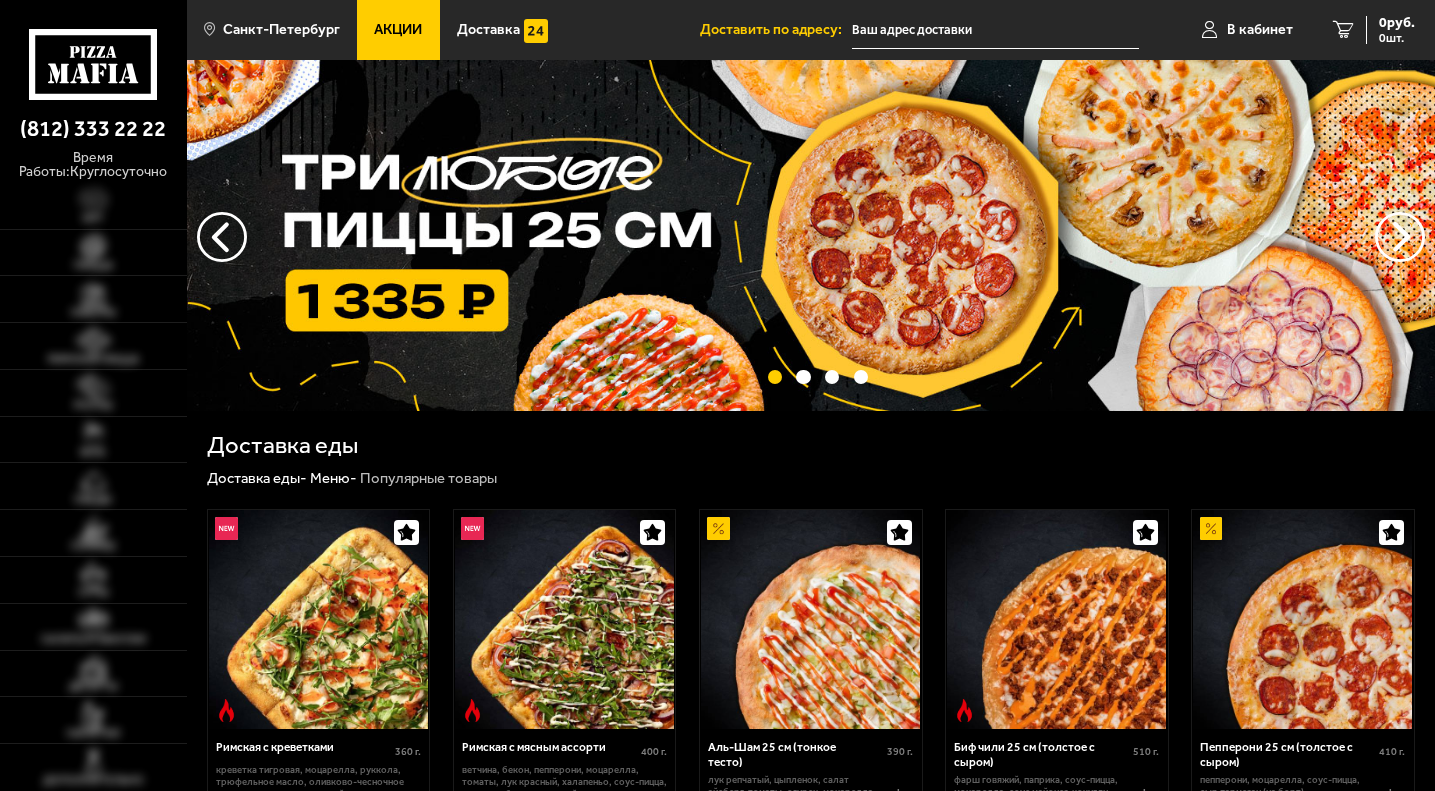 scroll, scrollTop: 0, scrollLeft: 0, axis: both 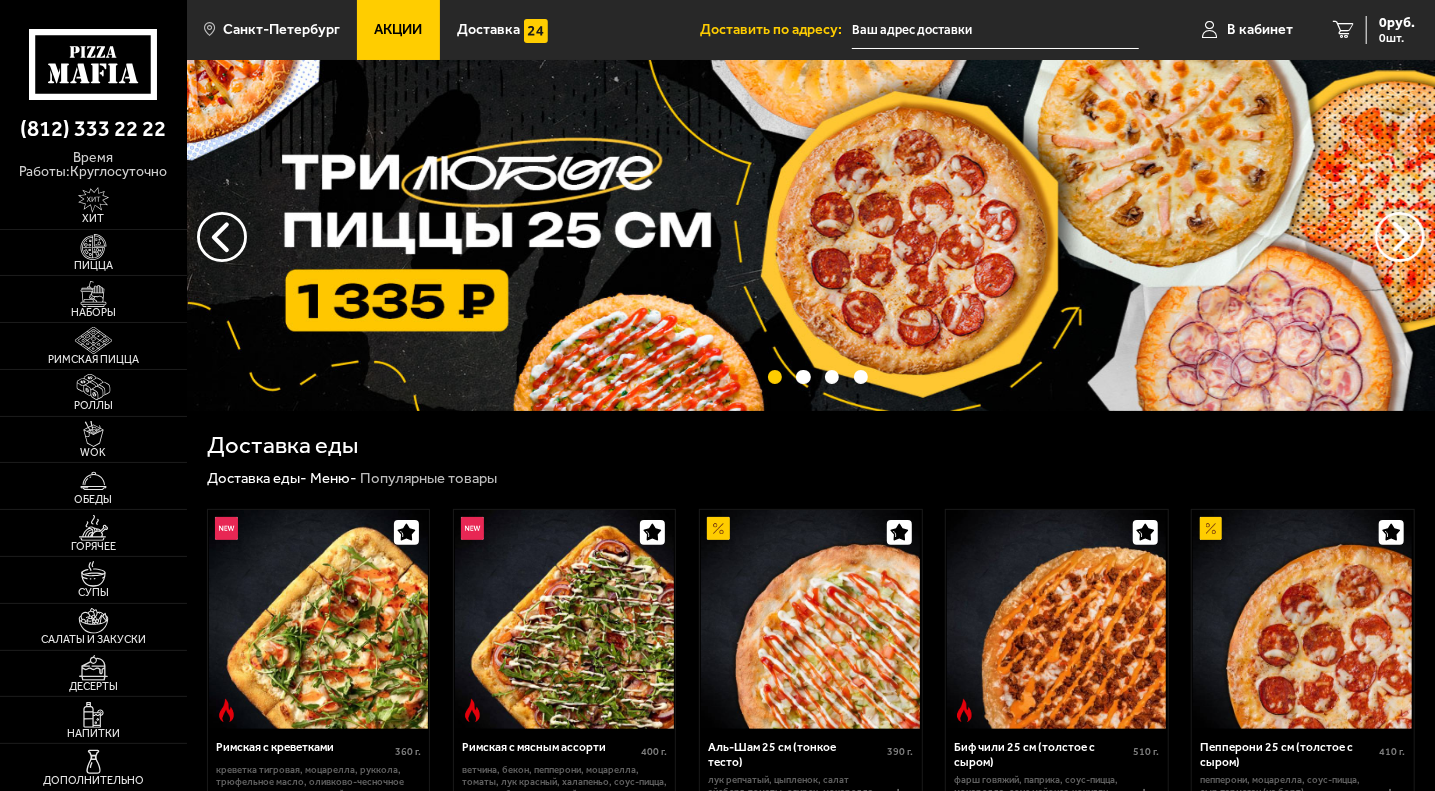 type on "[STREET], [NUMBER]" 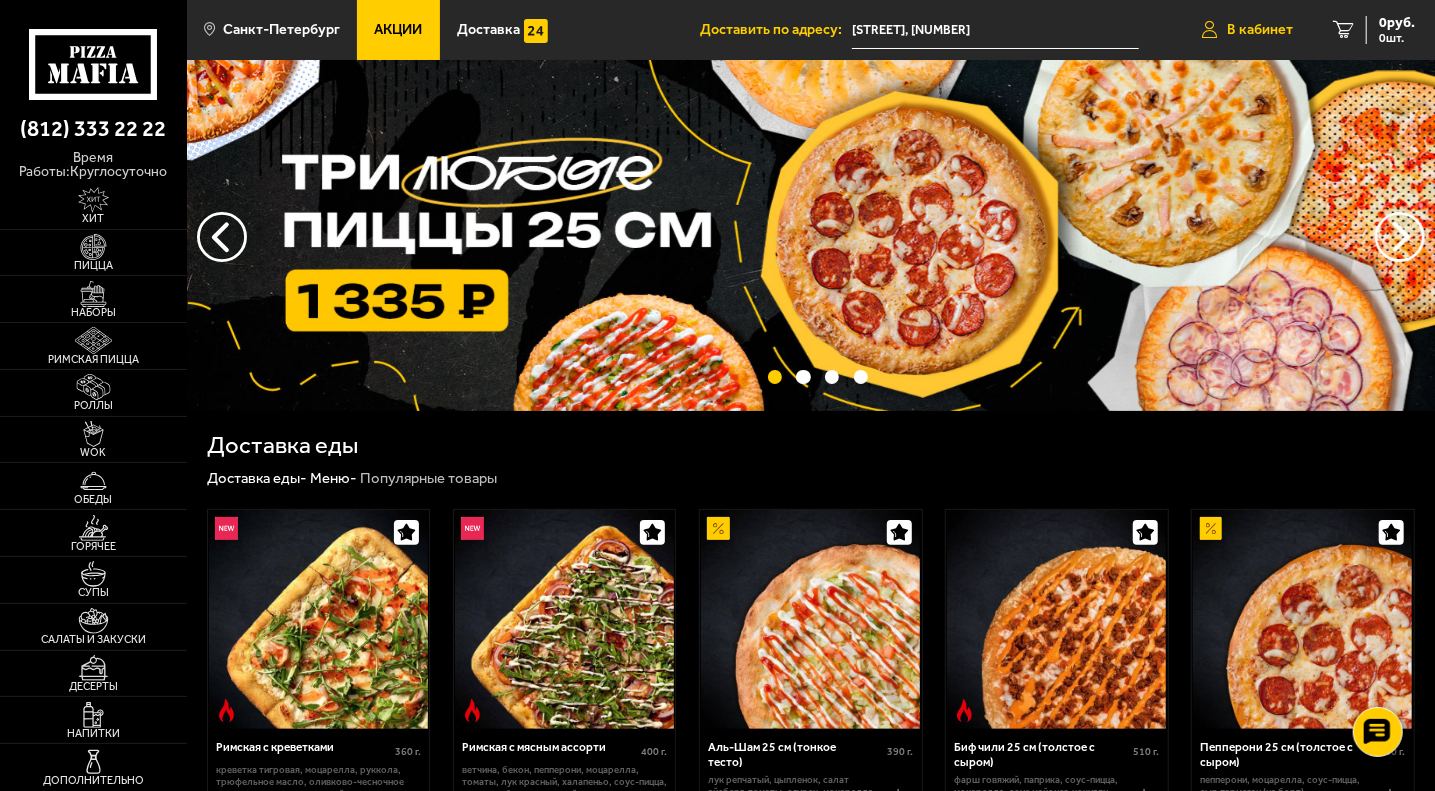 click on "В кабинет" at bounding box center (1260, 30) 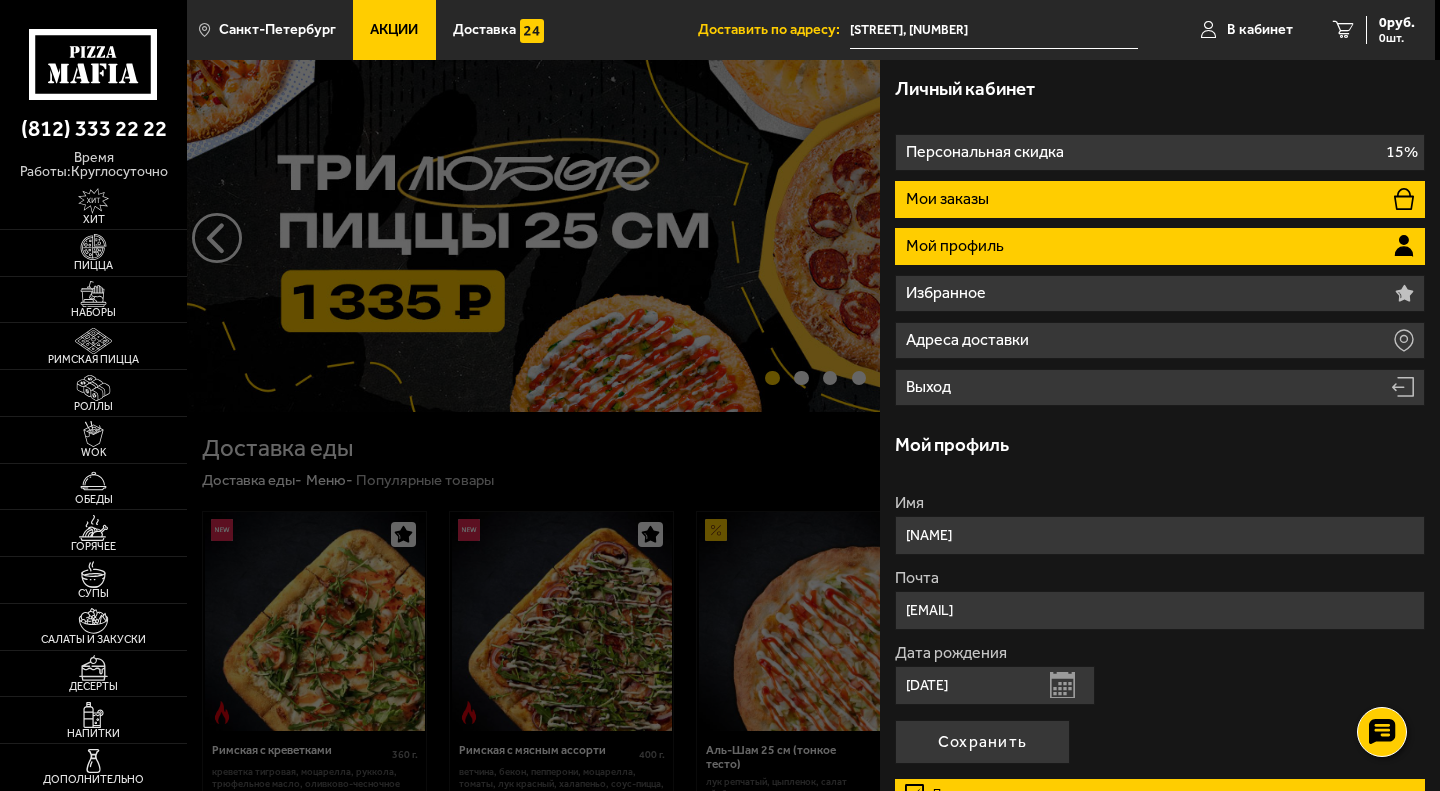 click on "Мои заказы" at bounding box center [1160, 199] 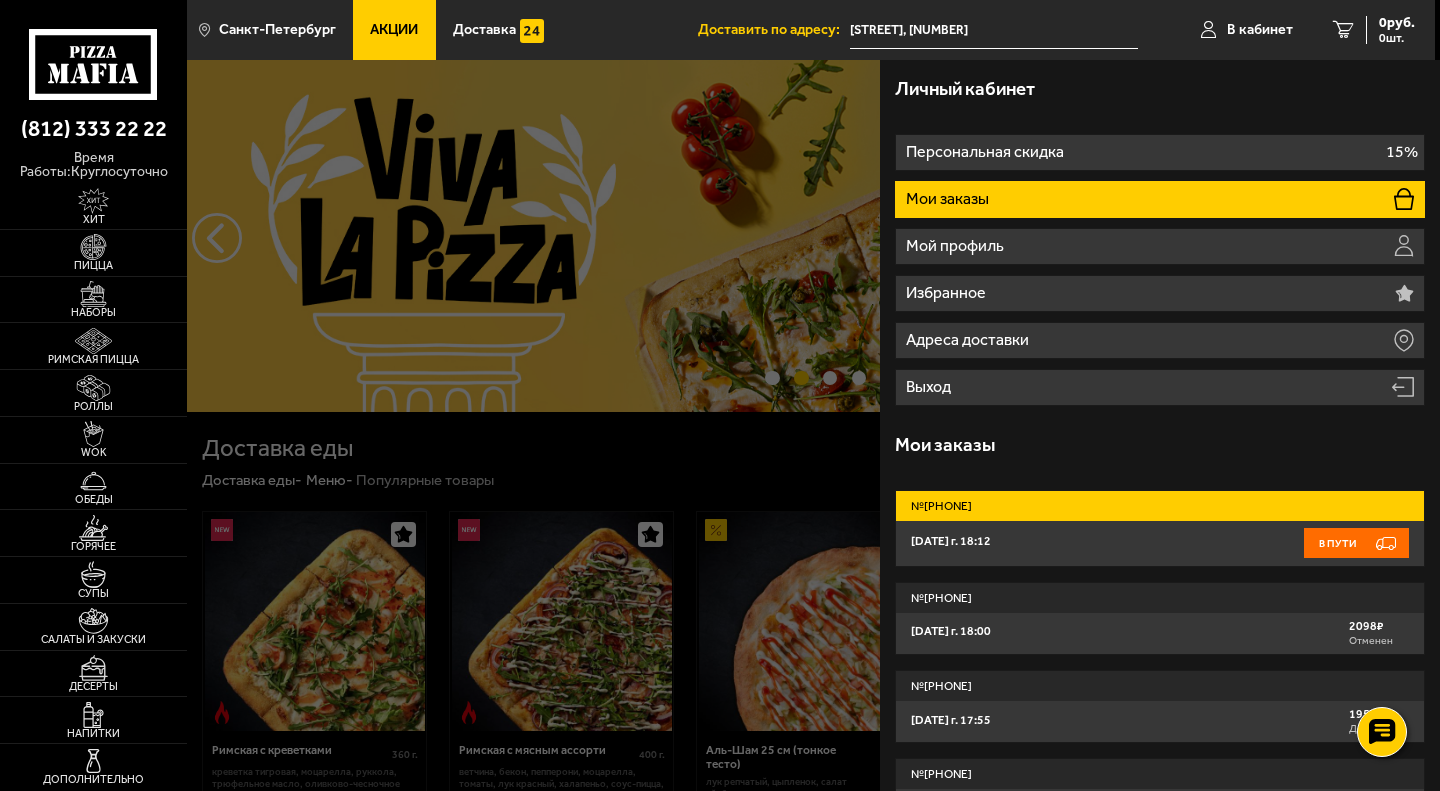 click on "№  429-554-353-022" at bounding box center [1160, 506] 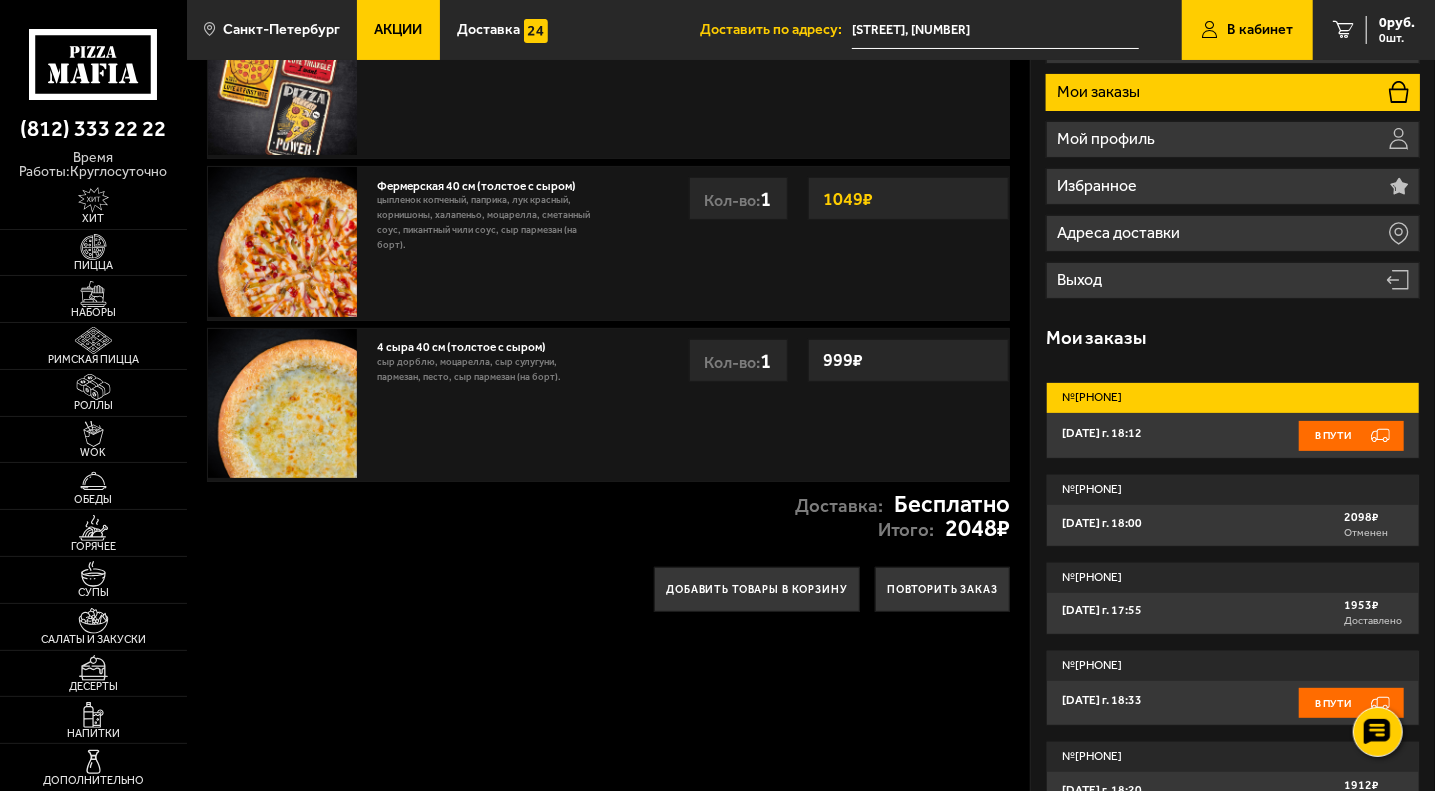 scroll, scrollTop: 0, scrollLeft: 0, axis: both 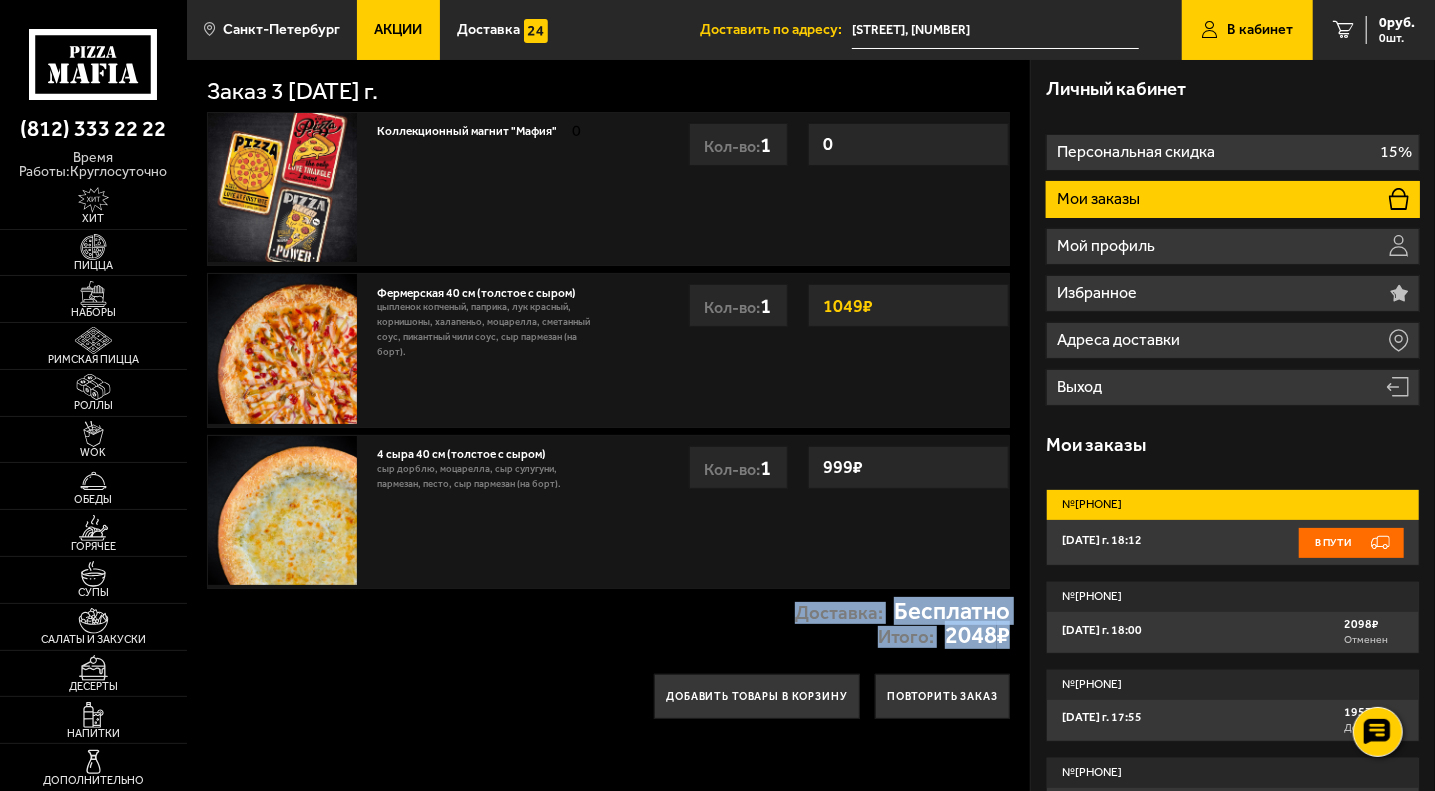 drag, startPoint x: 476, startPoint y: 622, endPoint x: 492, endPoint y: 669, distance: 49.648766 